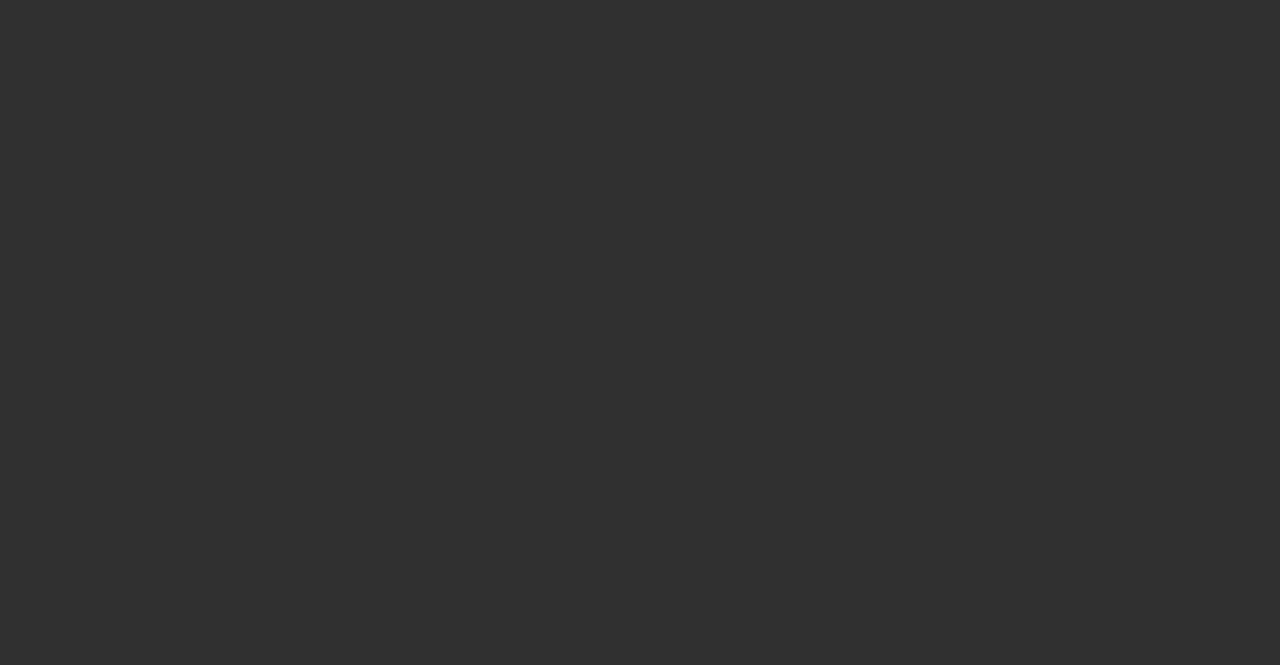 scroll, scrollTop: 0, scrollLeft: 0, axis: both 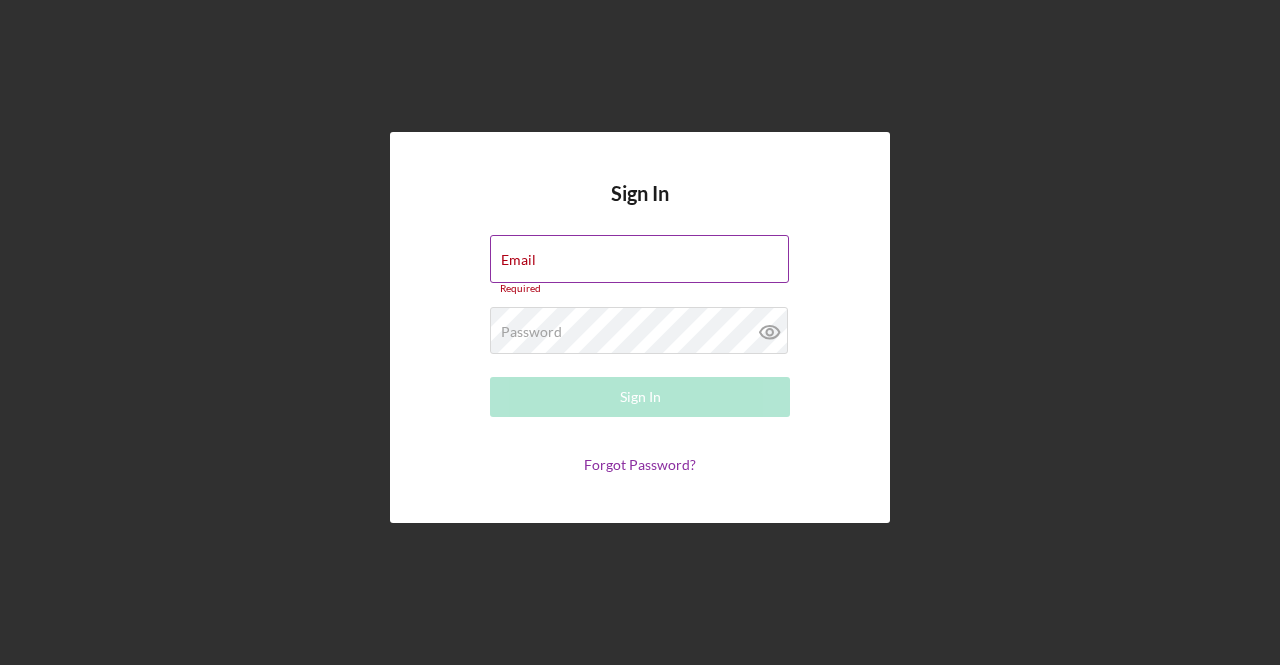 click on "Email Required" at bounding box center [640, 265] 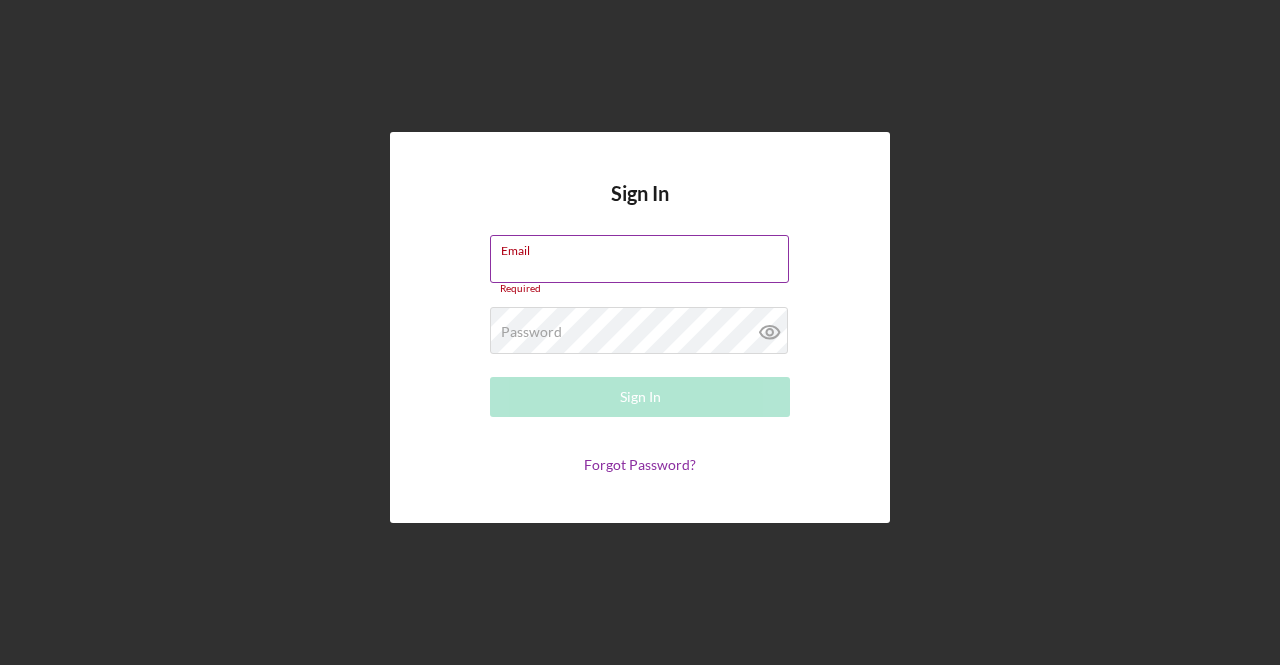 click on "Email" at bounding box center (639, 259) 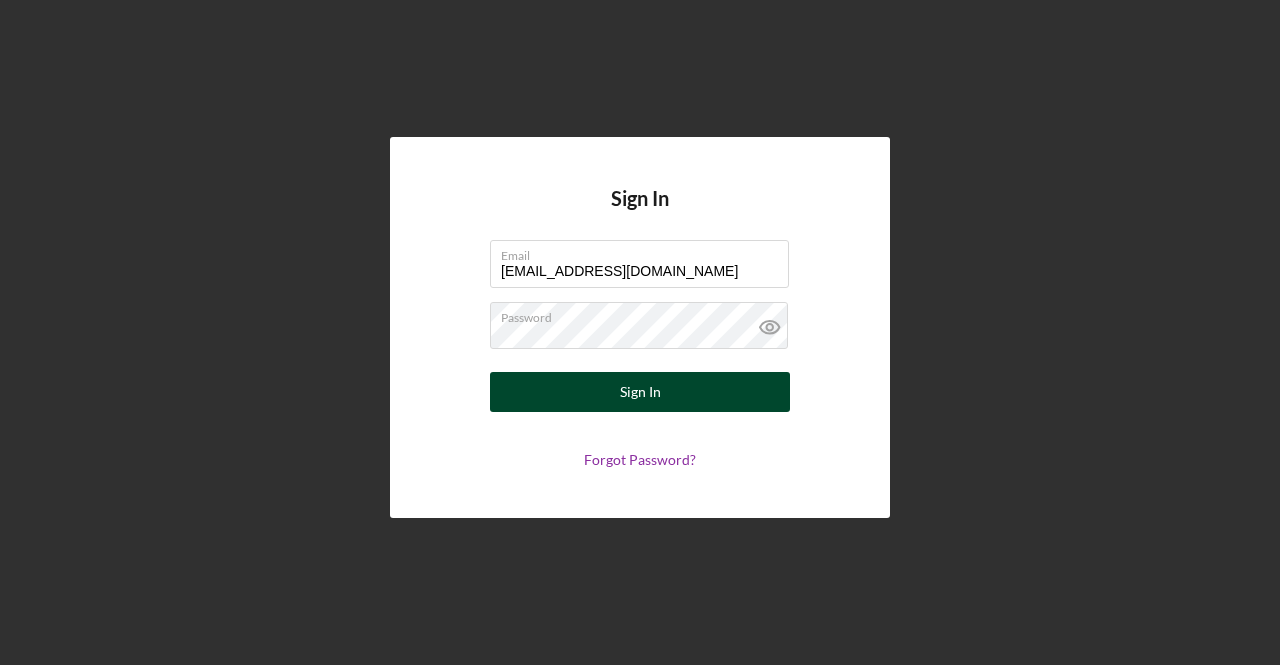 click on "Sign In" at bounding box center [640, 392] 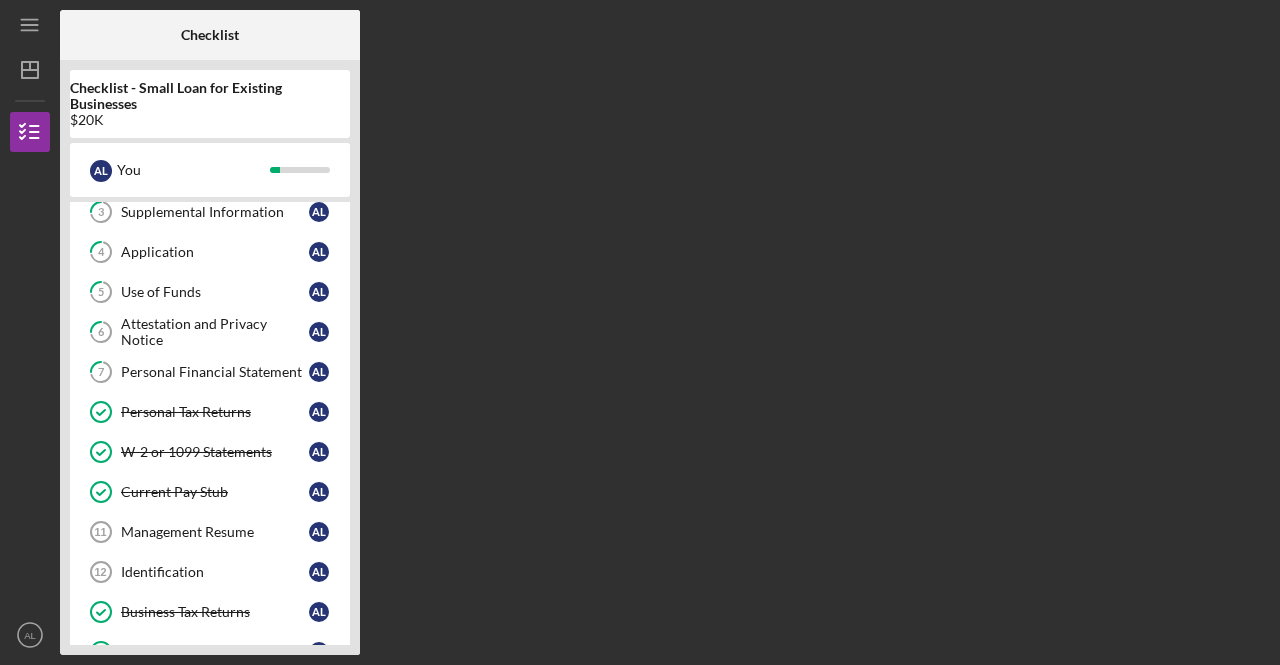scroll, scrollTop: 0, scrollLeft: 0, axis: both 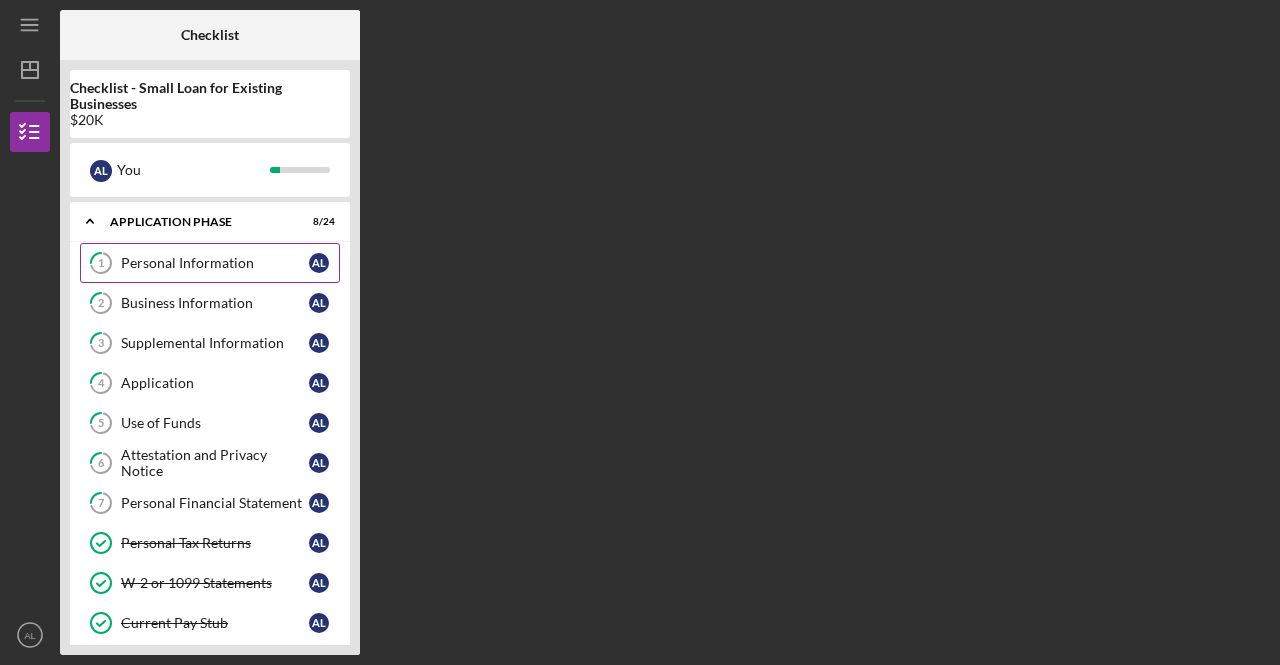 click on "Personal Information" at bounding box center [215, 263] 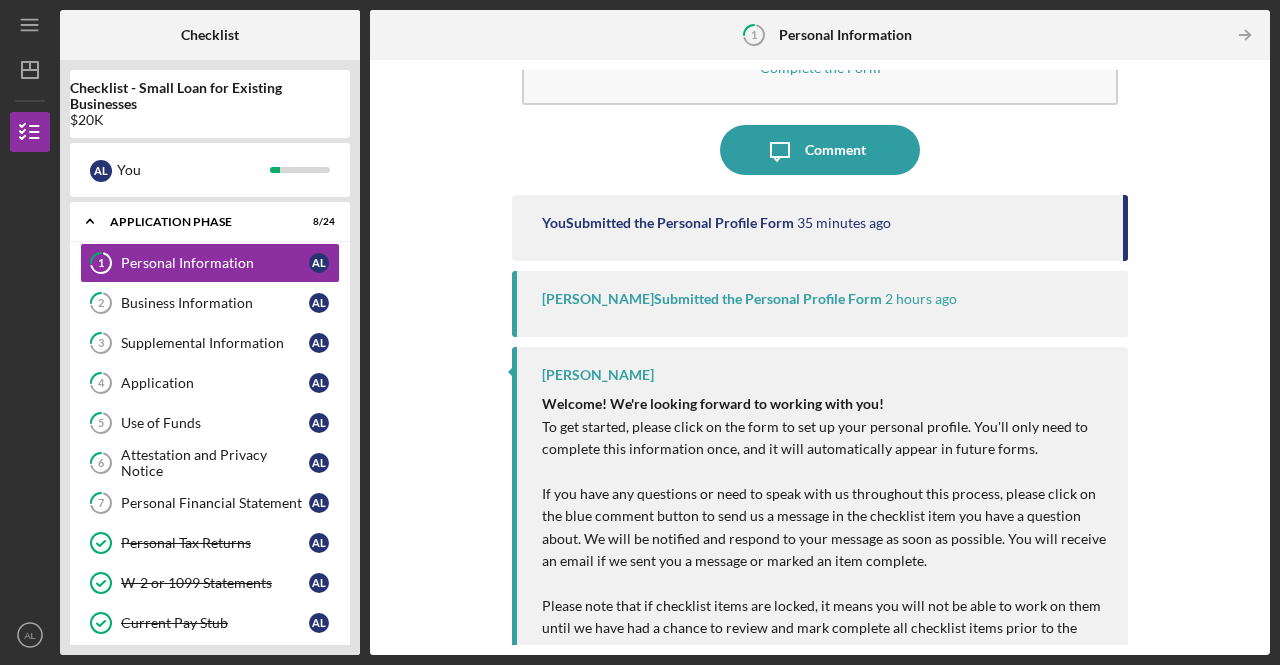 scroll, scrollTop: 0, scrollLeft: 0, axis: both 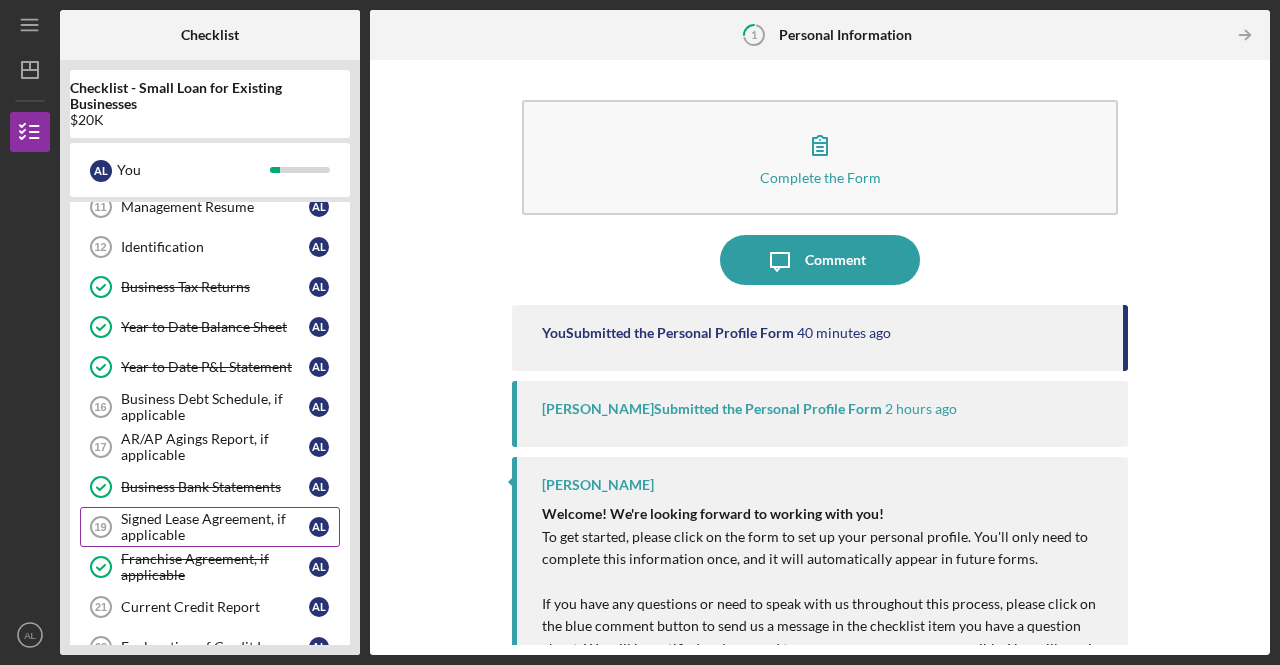 click on "Signed Lease Agreement, if applicable" at bounding box center (215, 527) 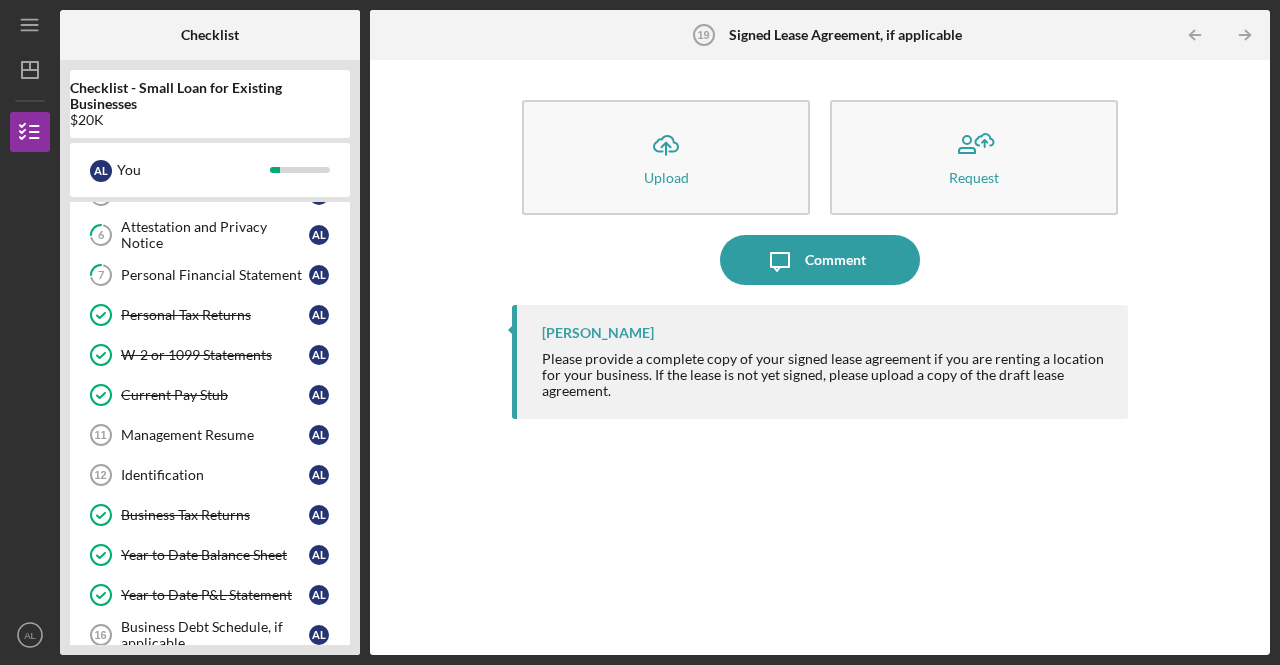 scroll, scrollTop: 0, scrollLeft: 0, axis: both 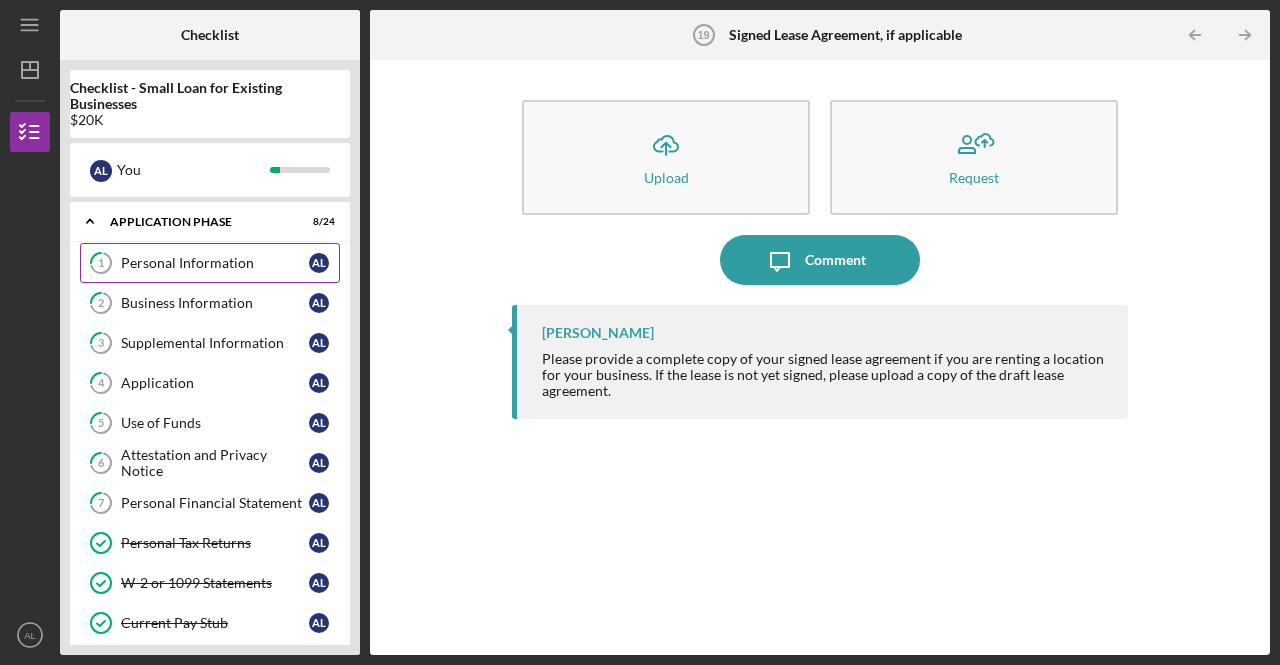 click on "Personal Information" at bounding box center [215, 263] 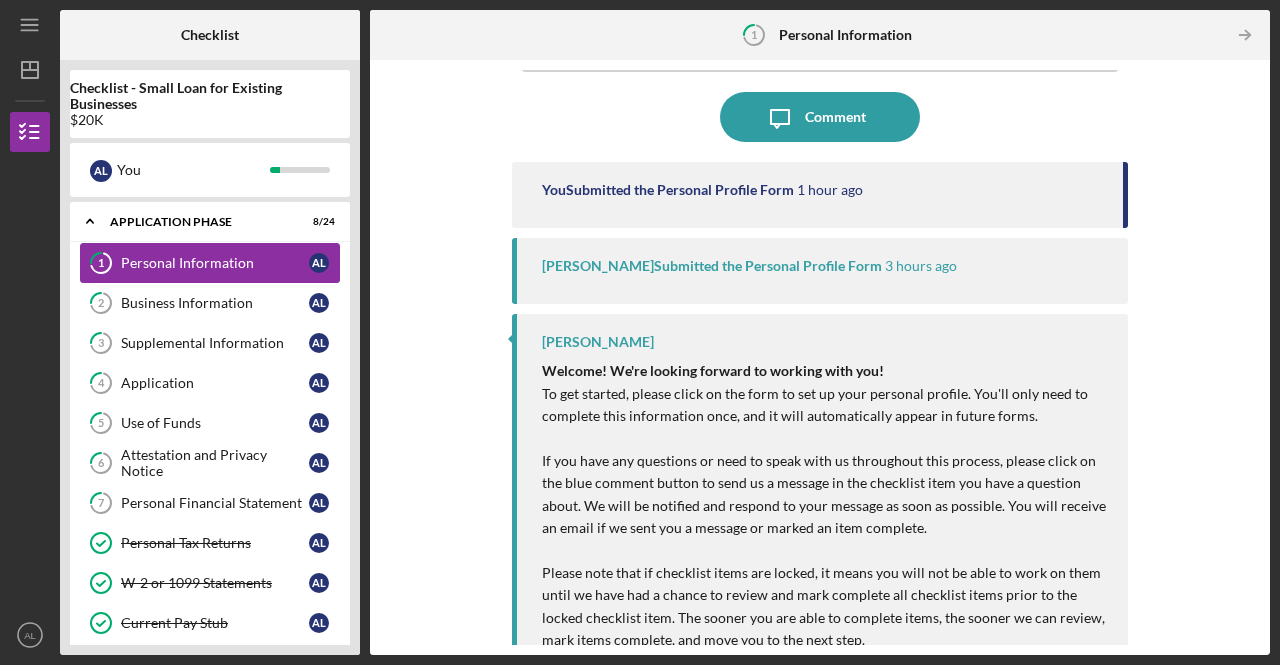 scroll, scrollTop: 303, scrollLeft: 0, axis: vertical 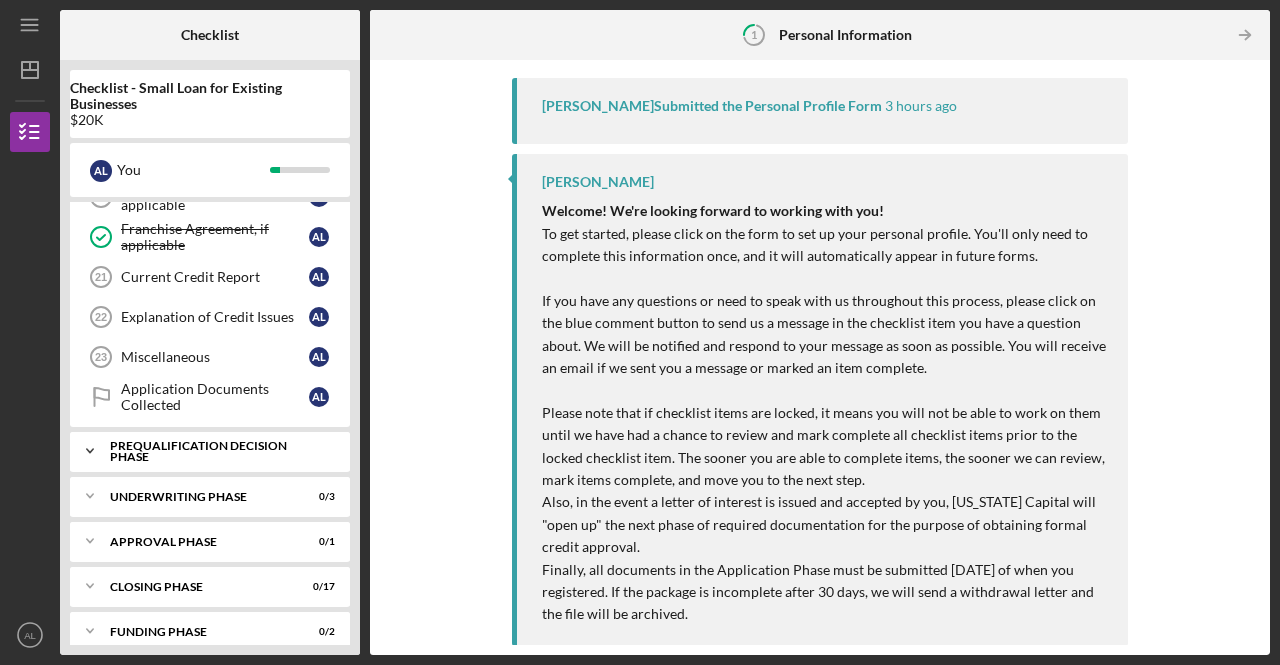 click on "Icon/Expander" 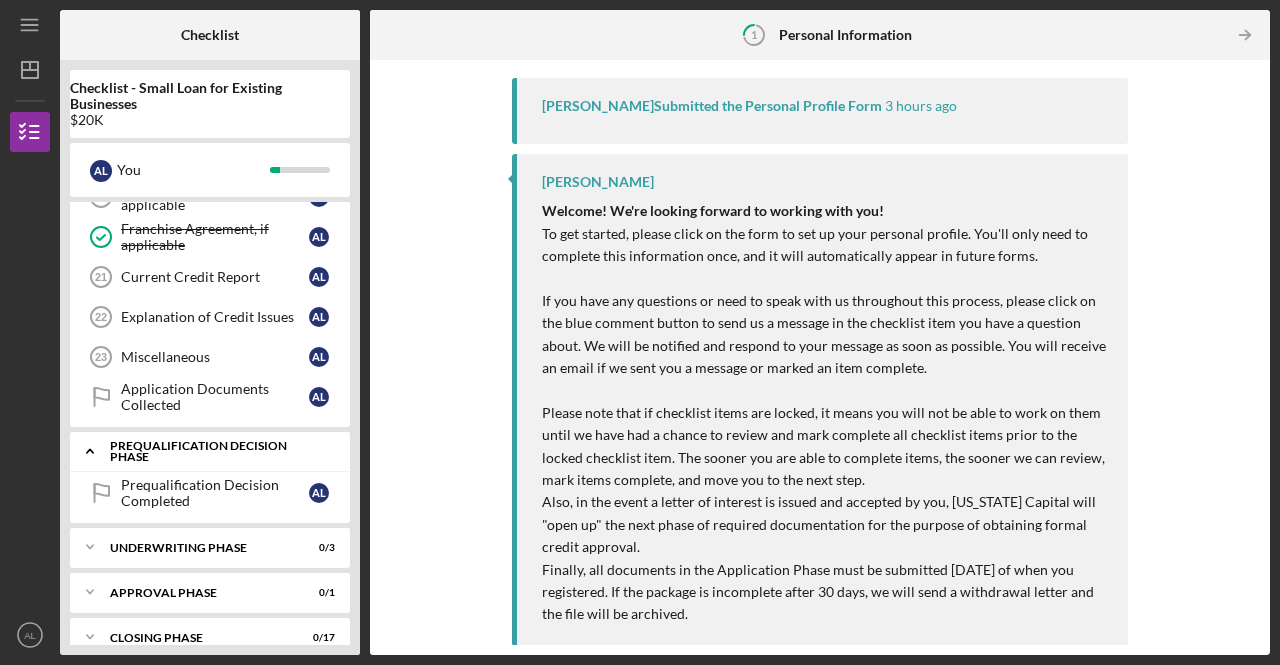 scroll, scrollTop: 836, scrollLeft: 0, axis: vertical 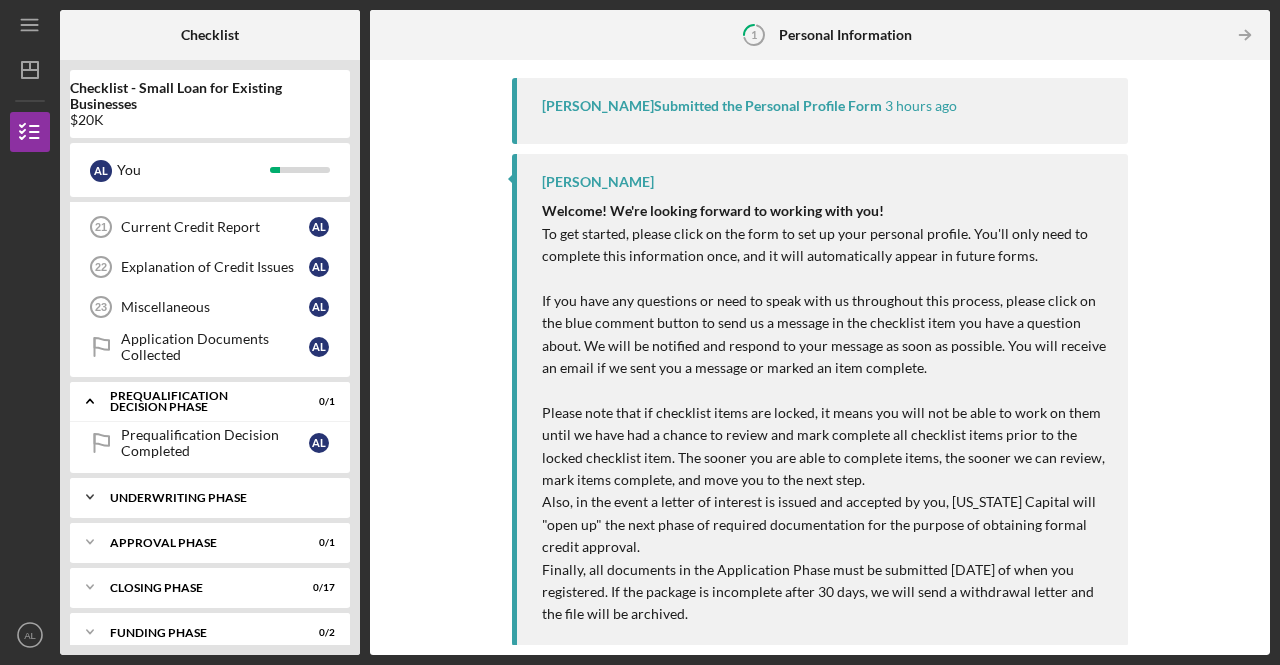 click on "Icon/Expander" 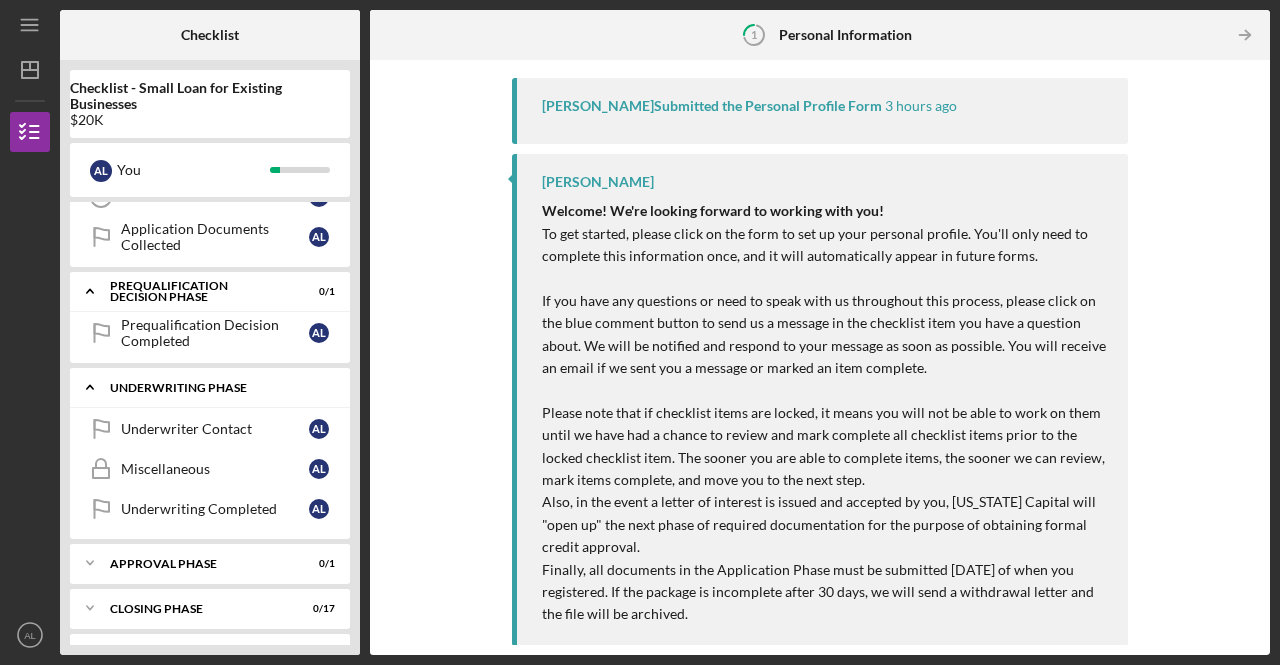 scroll, scrollTop: 965, scrollLeft: 0, axis: vertical 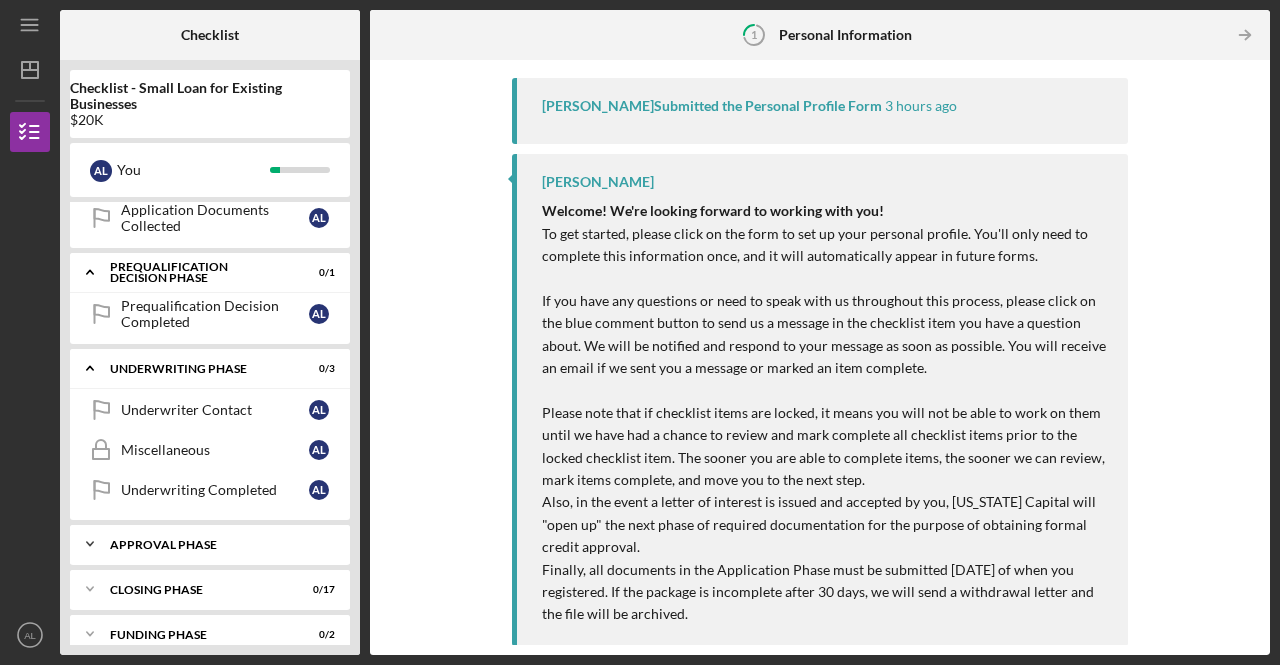 click on "Icon/Expander" 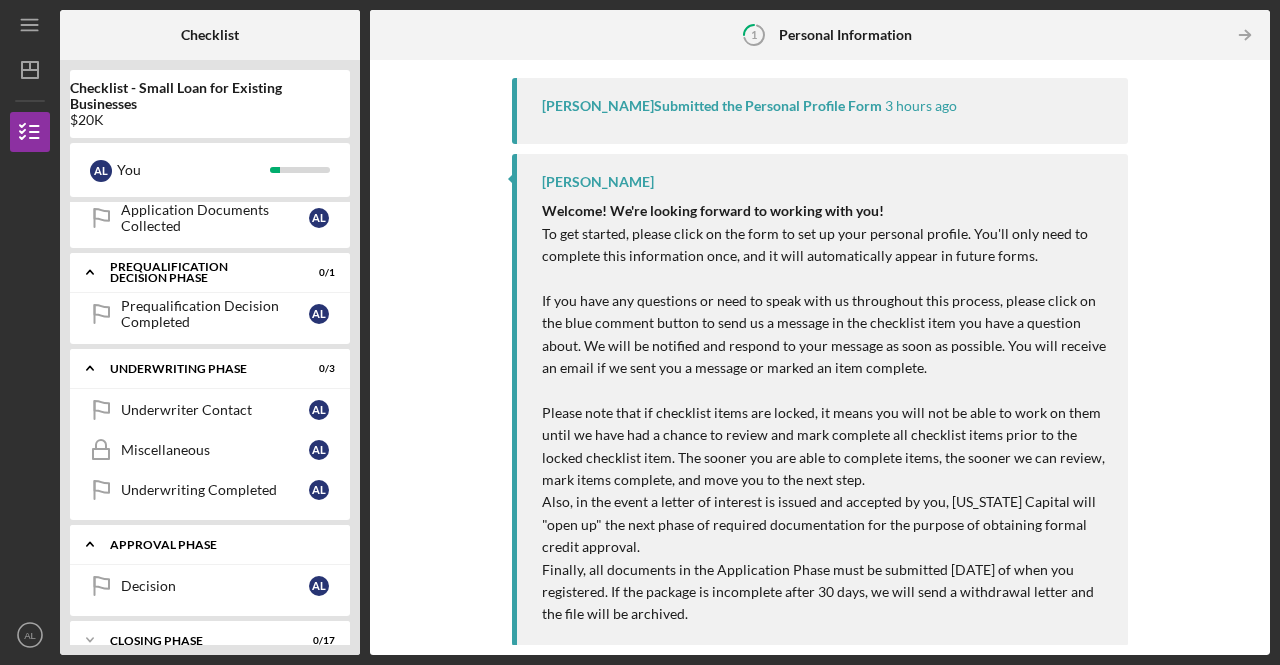 scroll, scrollTop: 1015, scrollLeft: 0, axis: vertical 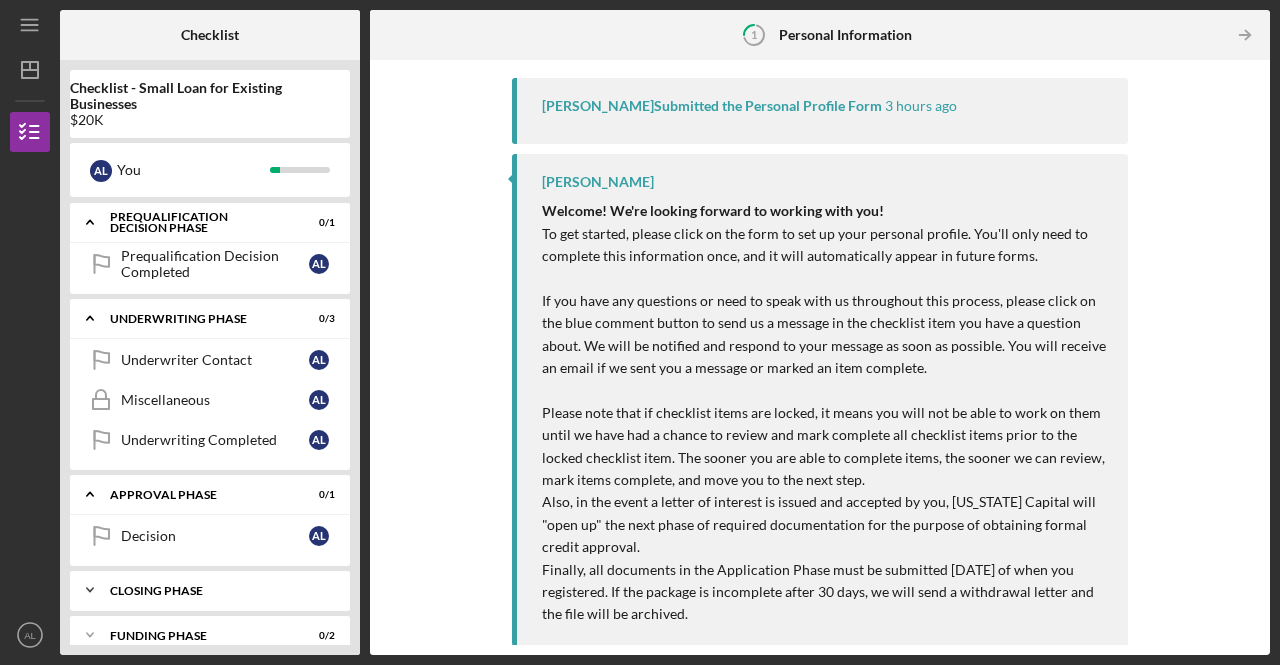 click on "Icon/Expander" 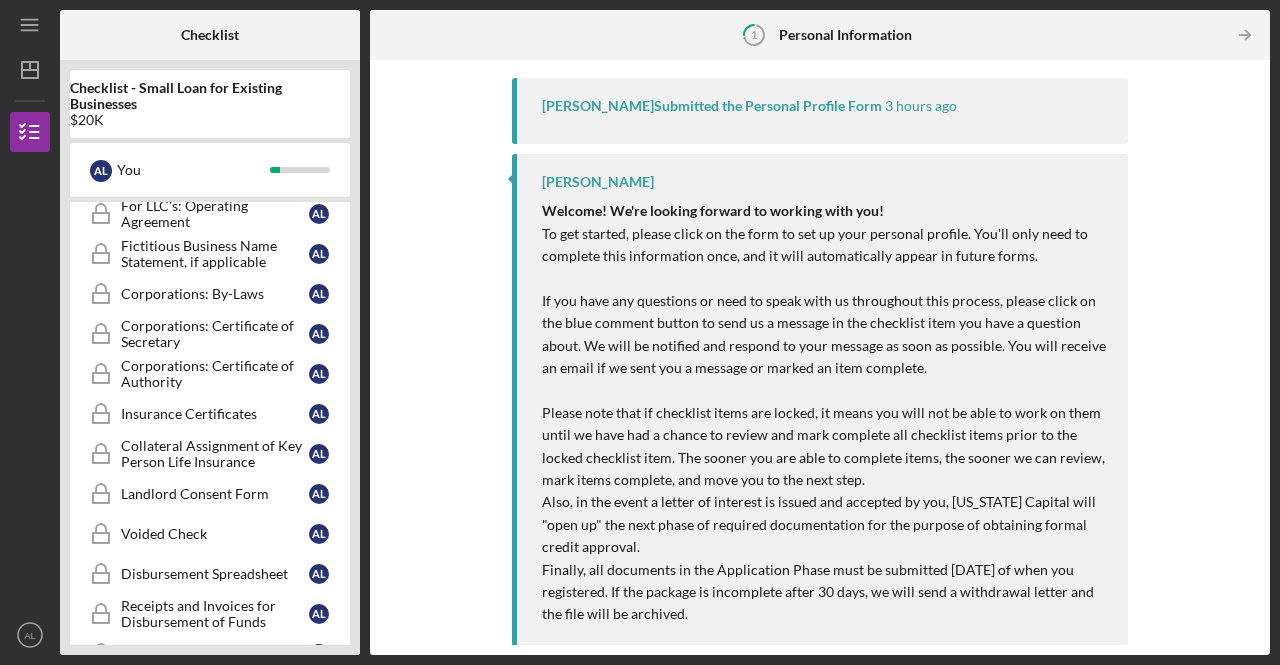 scroll, scrollTop: 1694, scrollLeft: 0, axis: vertical 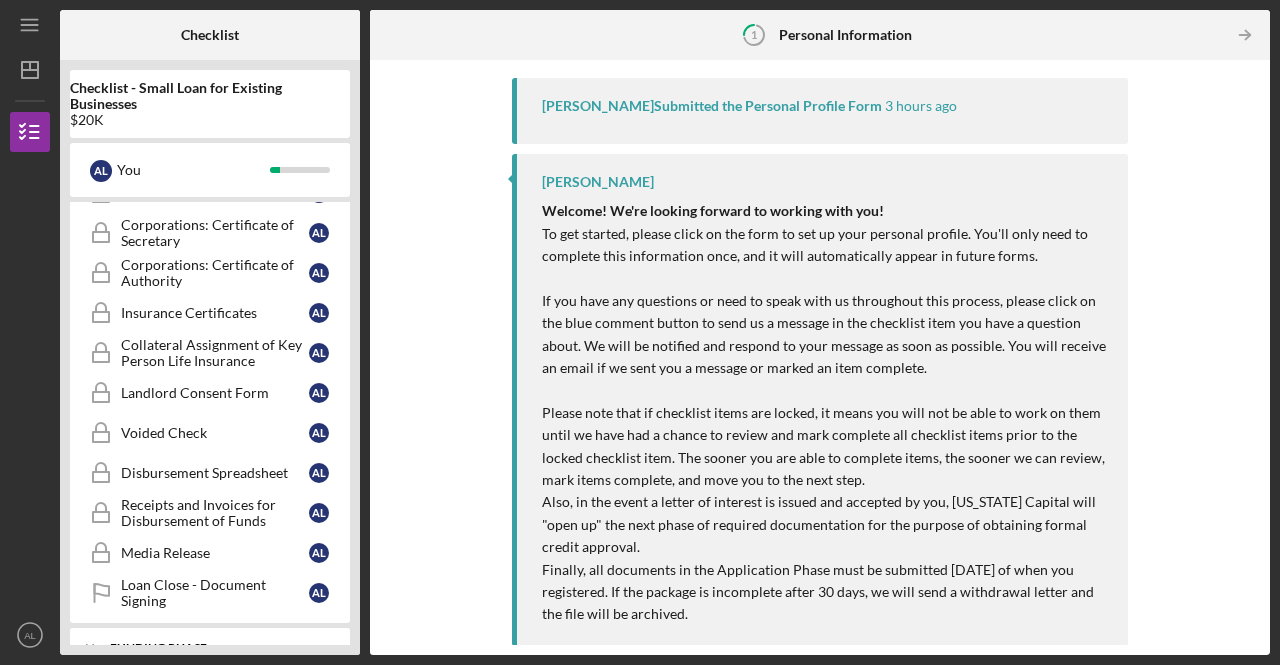 click on "Icon/Expander" 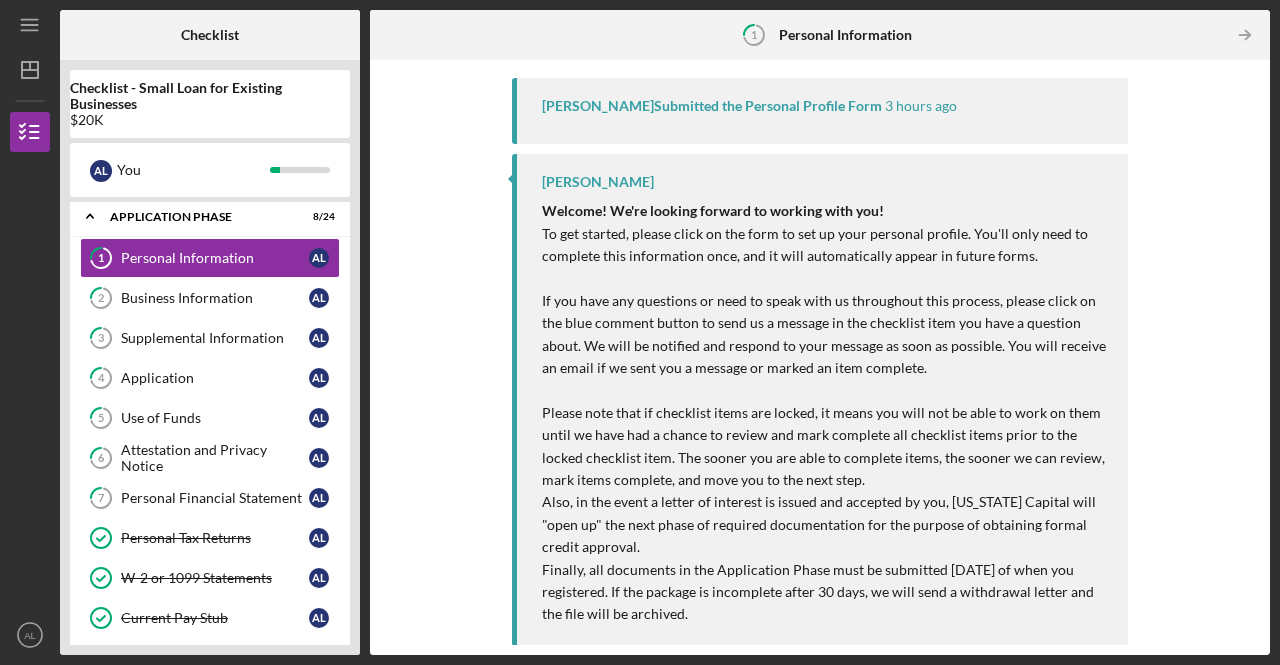 scroll, scrollTop: 0, scrollLeft: 0, axis: both 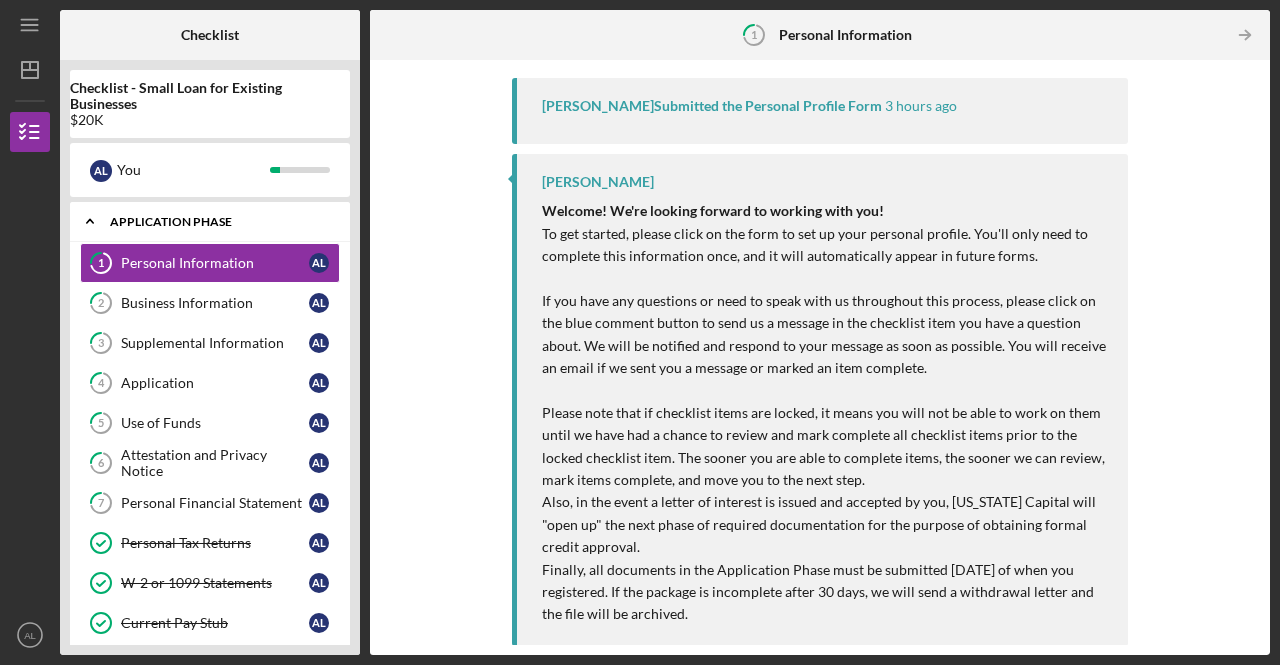 click on "Icon/Expander" 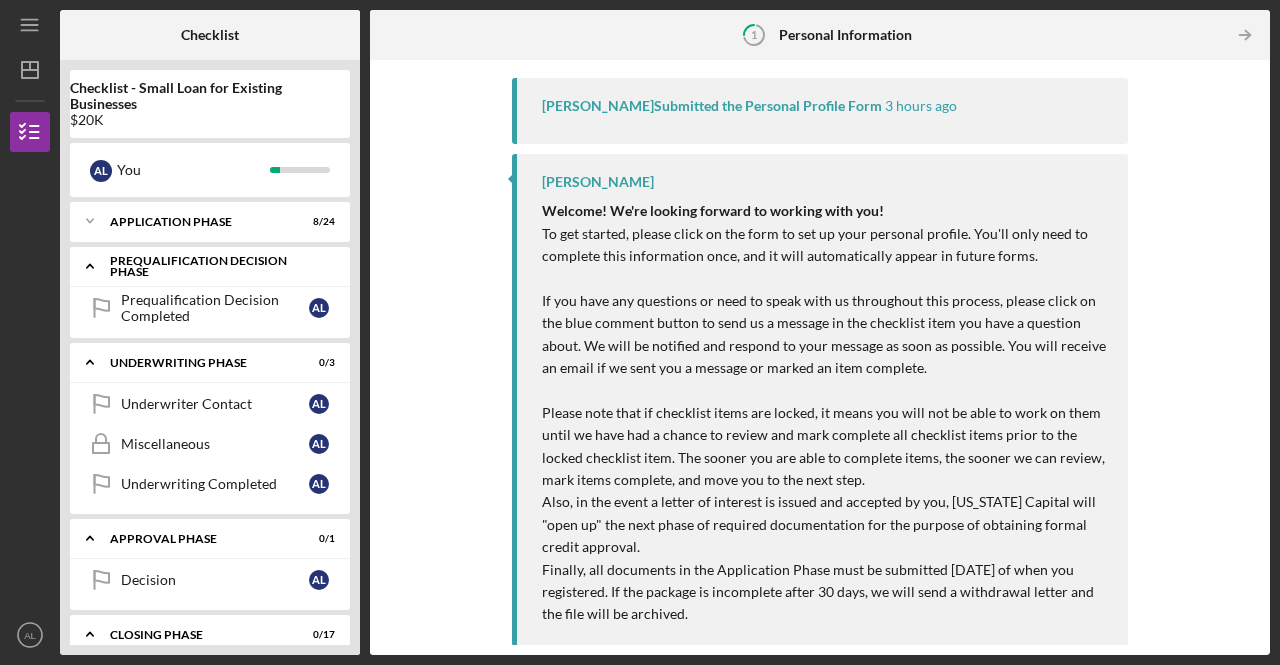 click on "Icon/Expander" 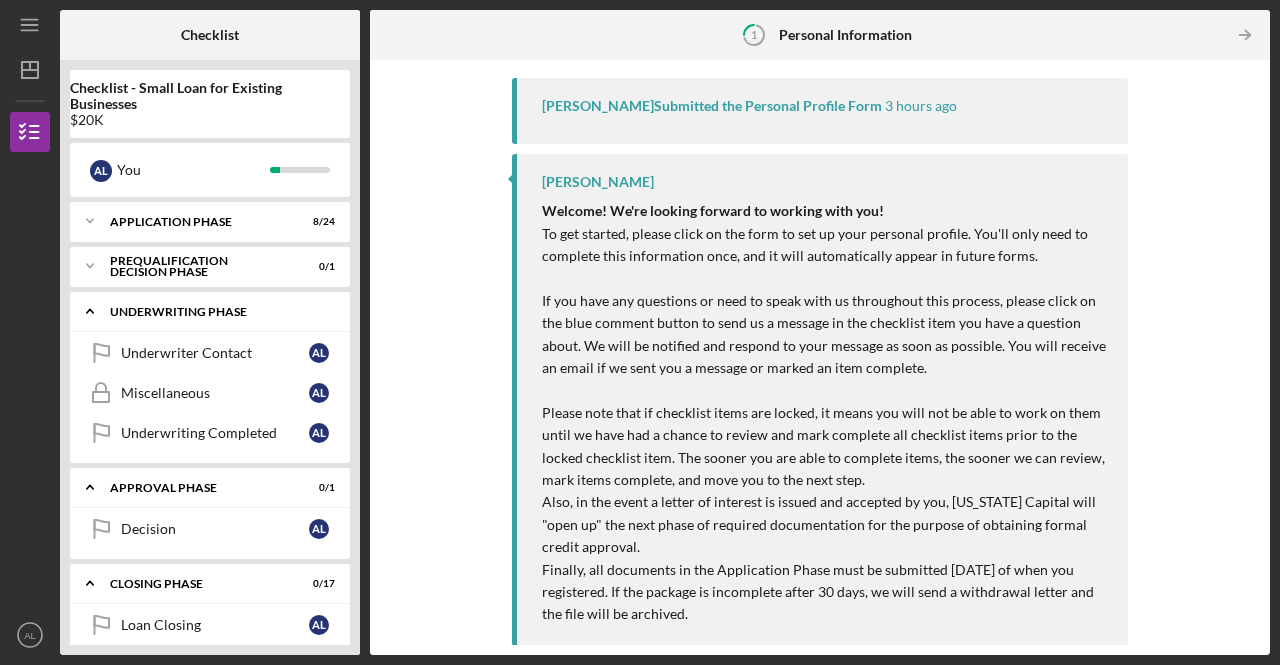 click on "Icon/Expander" 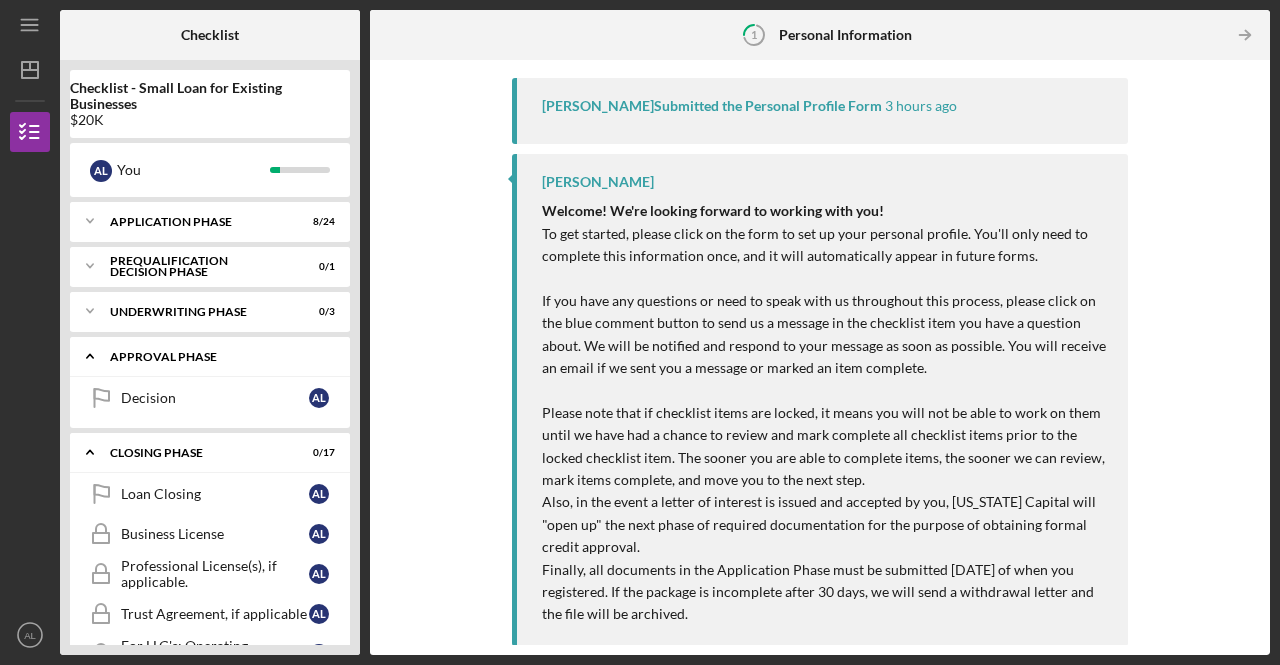 click on "Icon/Expander" 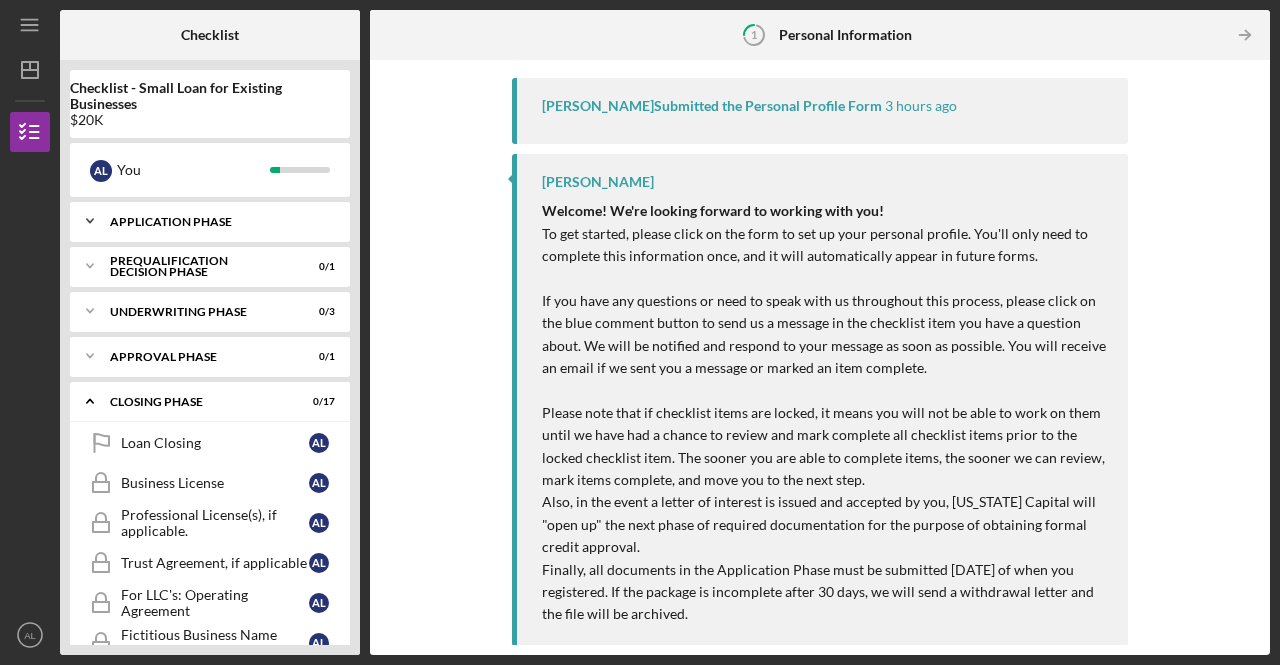 click on "Application Phase" at bounding box center (217, 222) 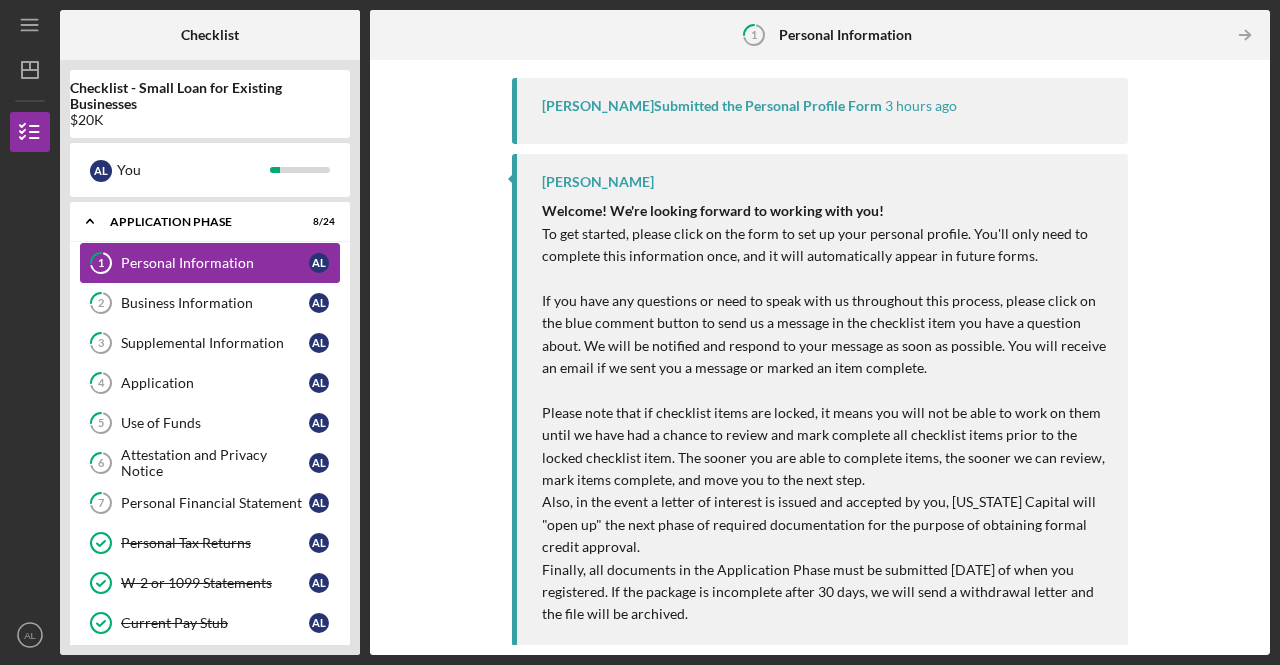 click on "1 Personal Information A L" at bounding box center (210, 263) 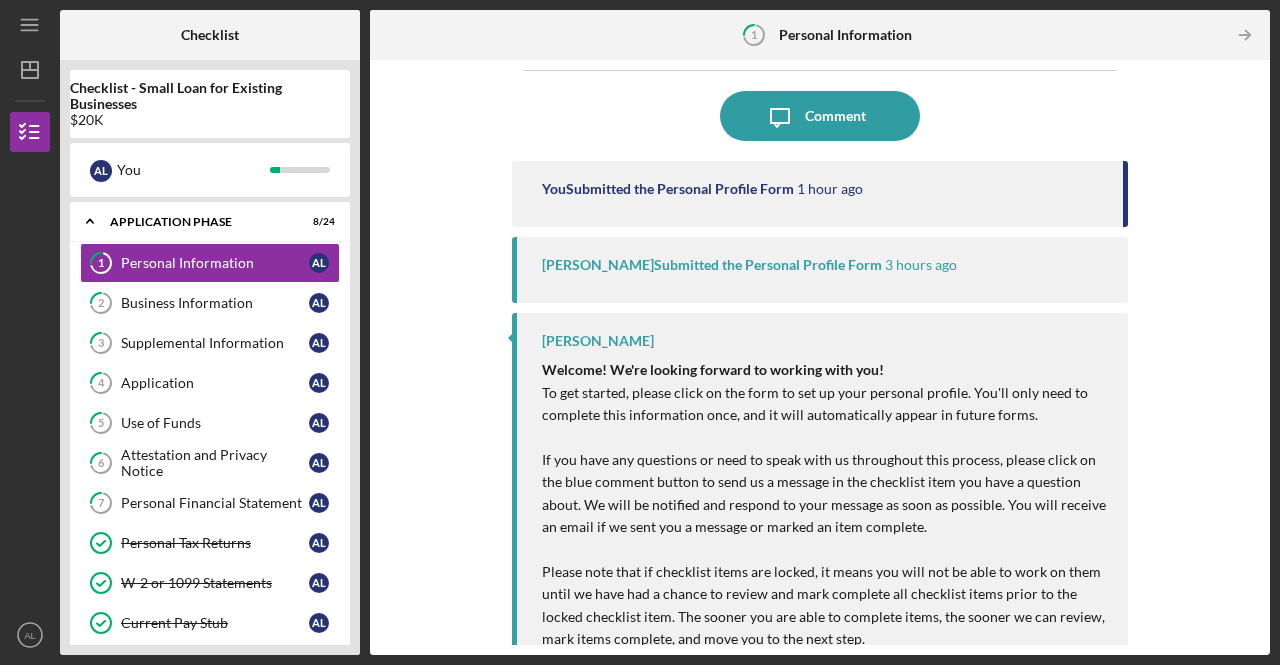 scroll, scrollTop: 0, scrollLeft: 0, axis: both 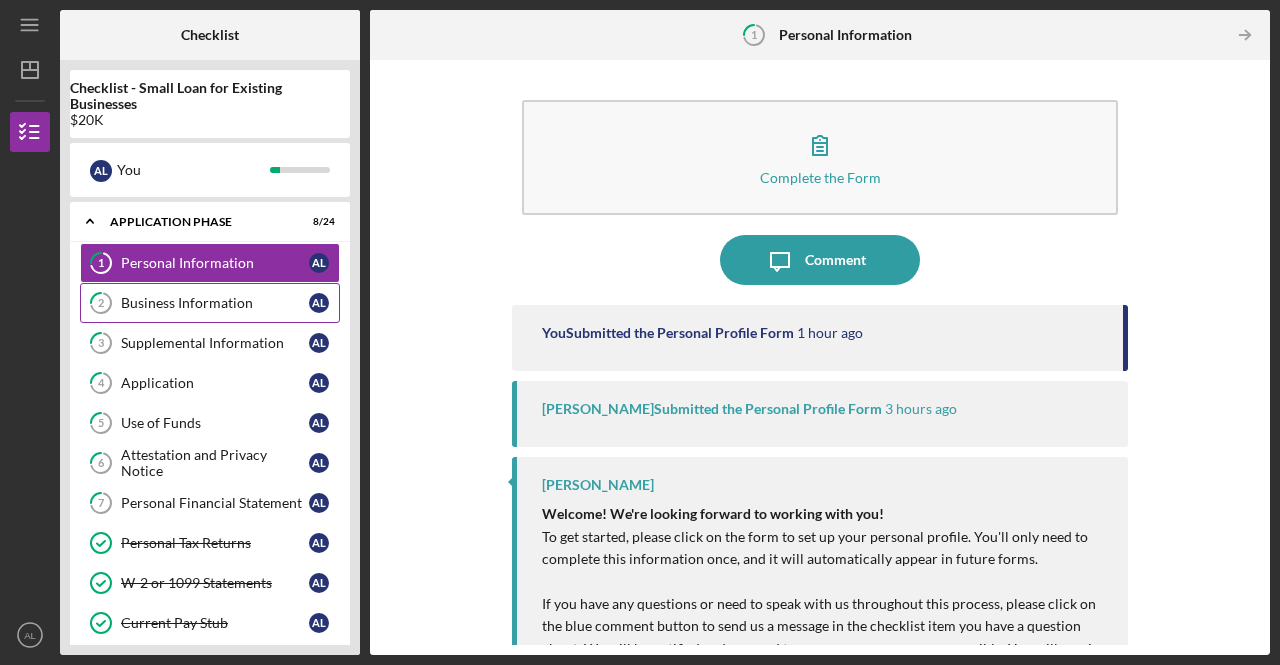 click on "Business Information" at bounding box center (215, 303) 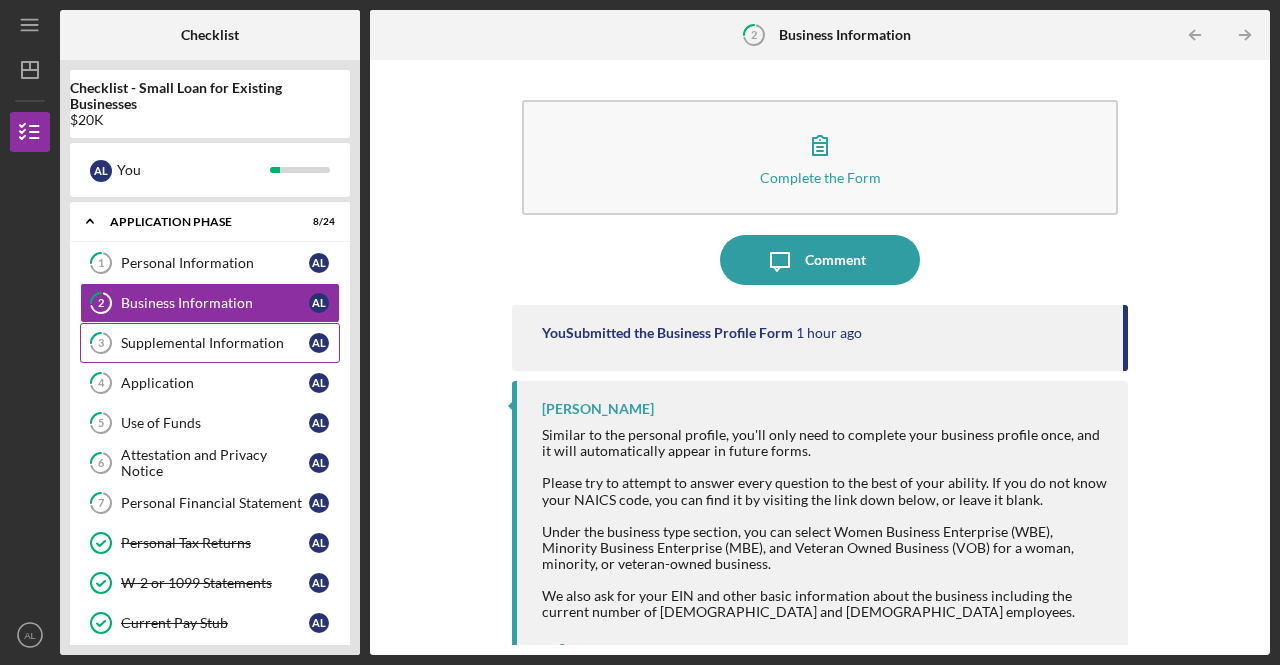 click on "3 Supplemental Information A L" at bounding box center [210, 343] 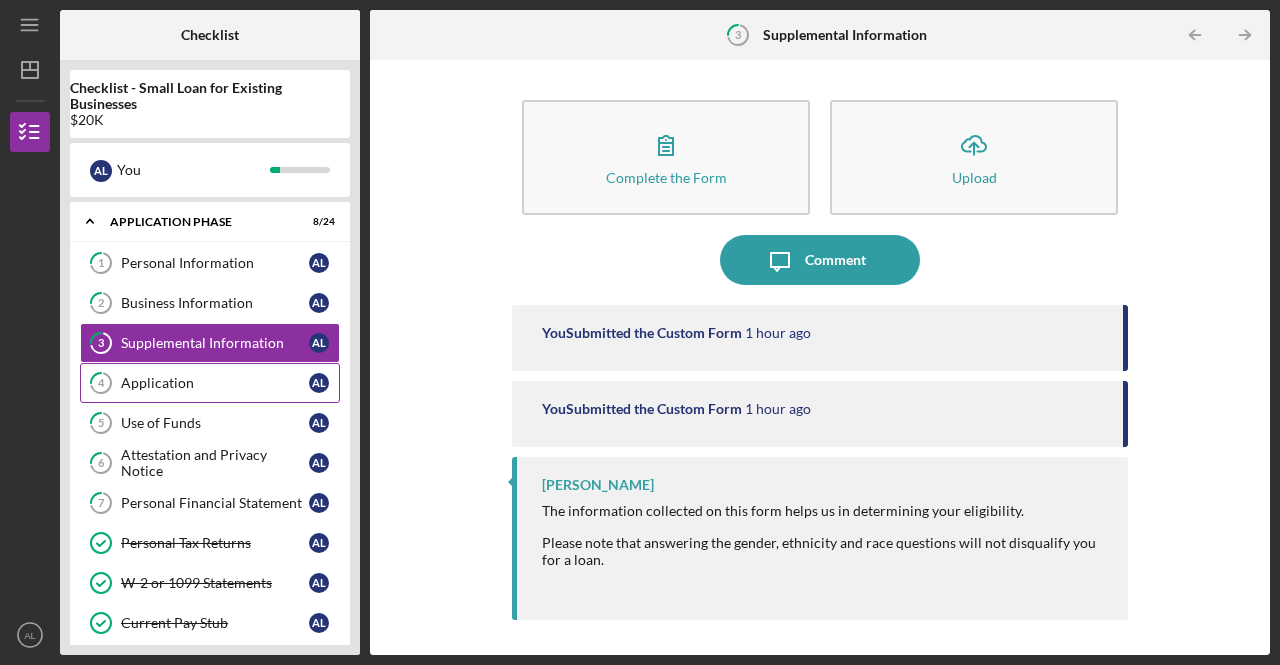 click on "Application" at bounding box center (215, 383) 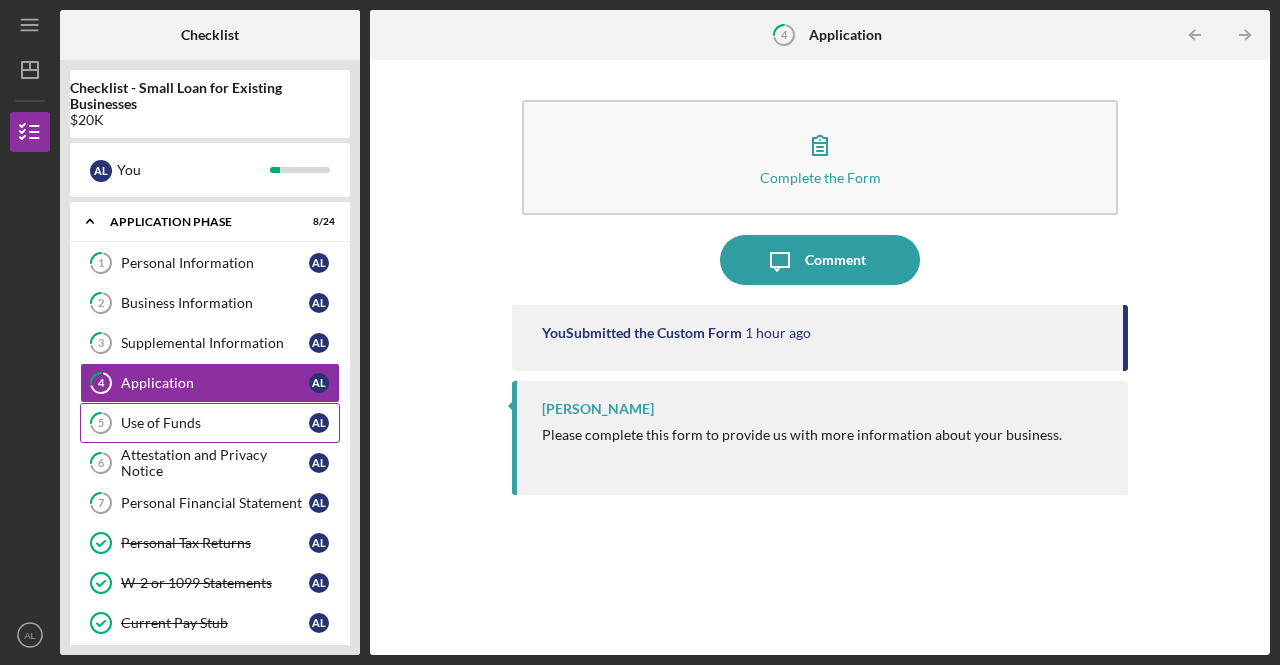 click on "5 Use of Funds A L" at bounding box center [210, 423] 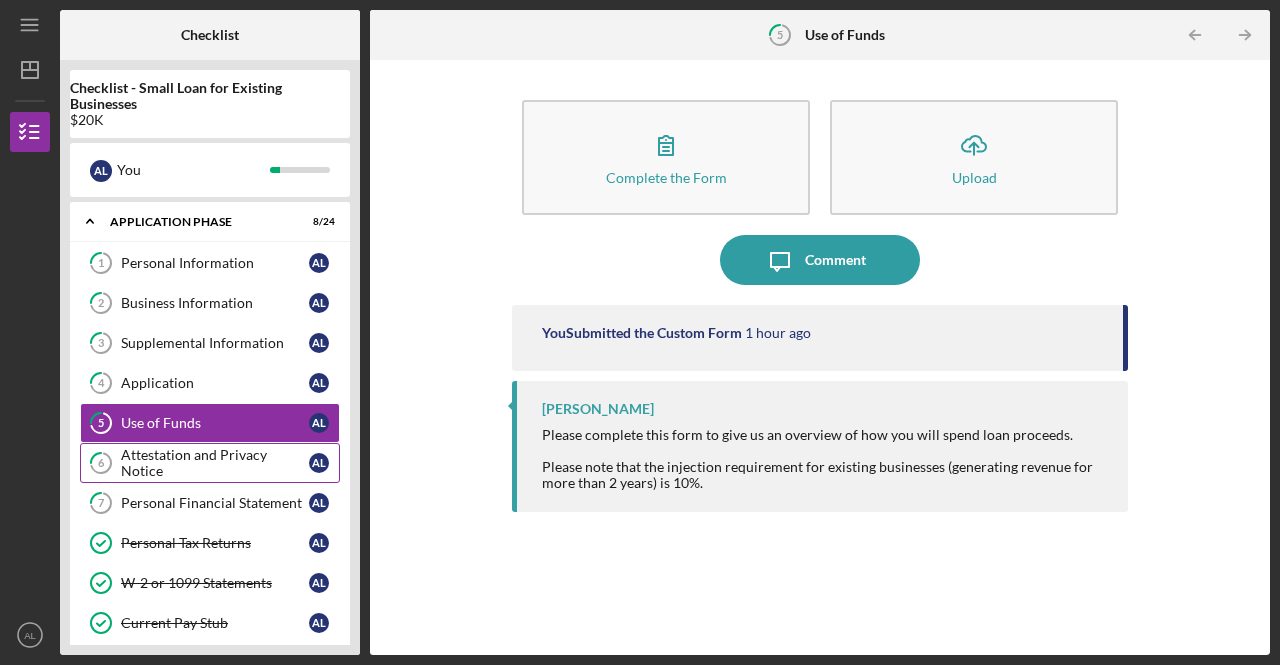 click on "Attestation and Privacy Notice" at bounding box center [215, 463] 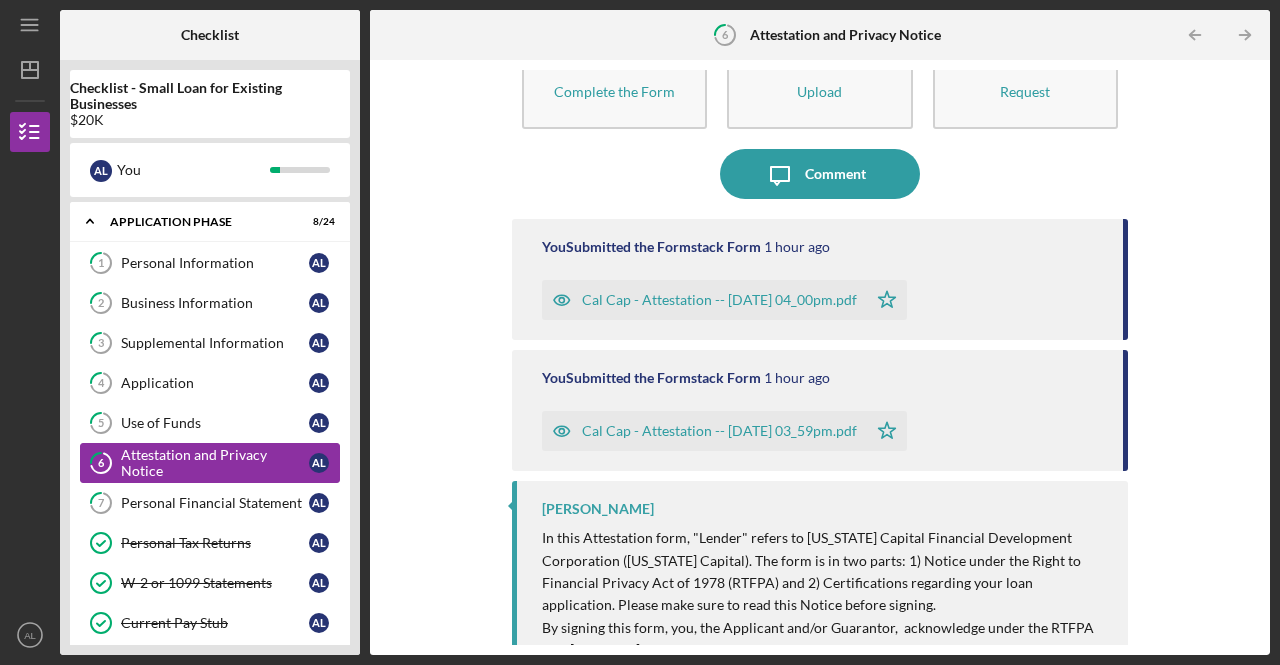scroll, scrollTop: 92, scrollLeft: 0, axis: vertical 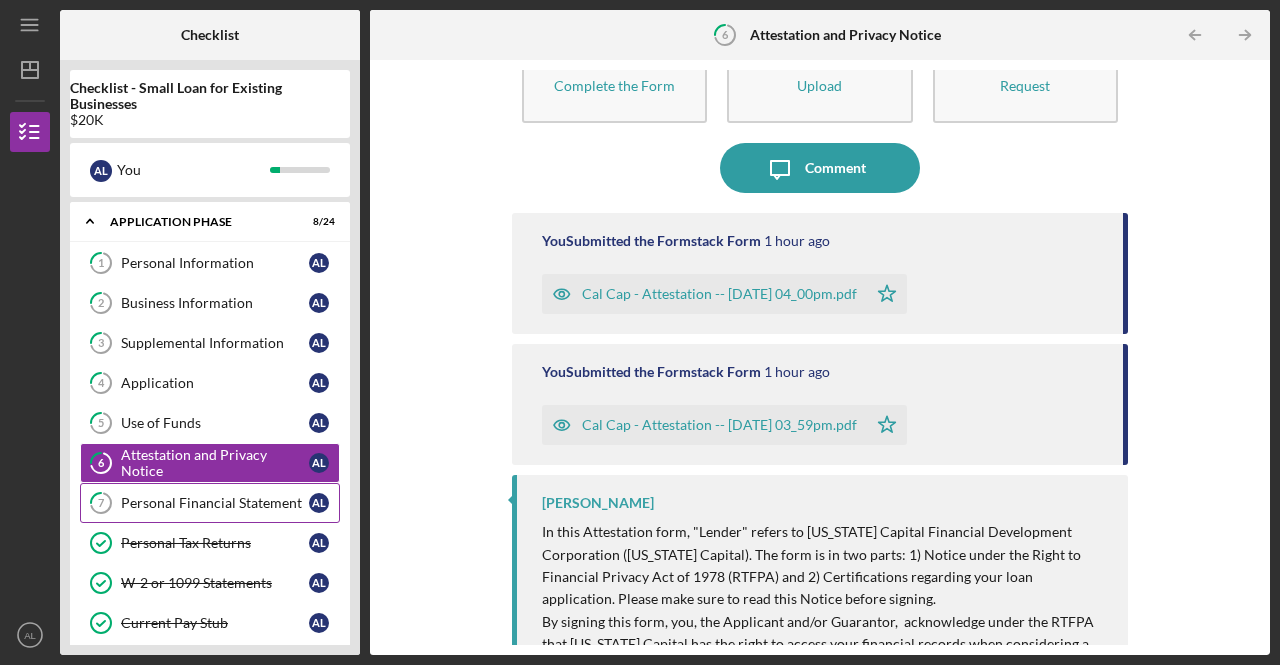 click on "Personal Financial Statement" at bounding box center [215, 503] 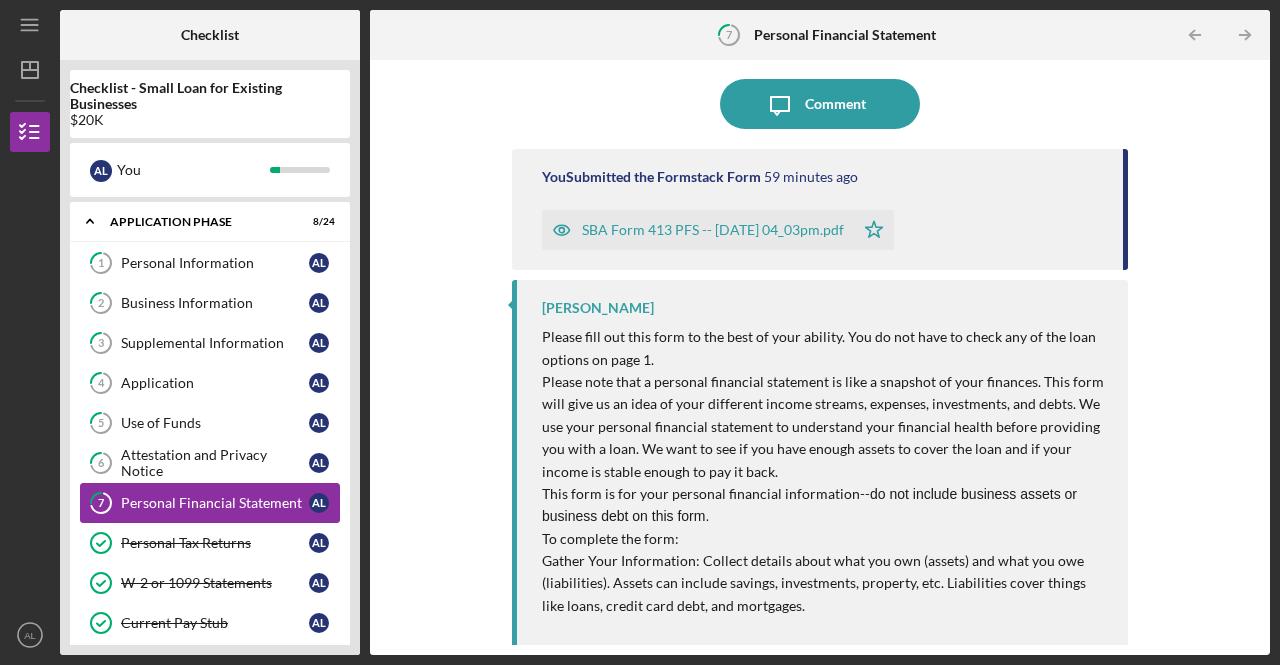 scroll, scrollTop: 0, scrollLeft: 0, axis: both 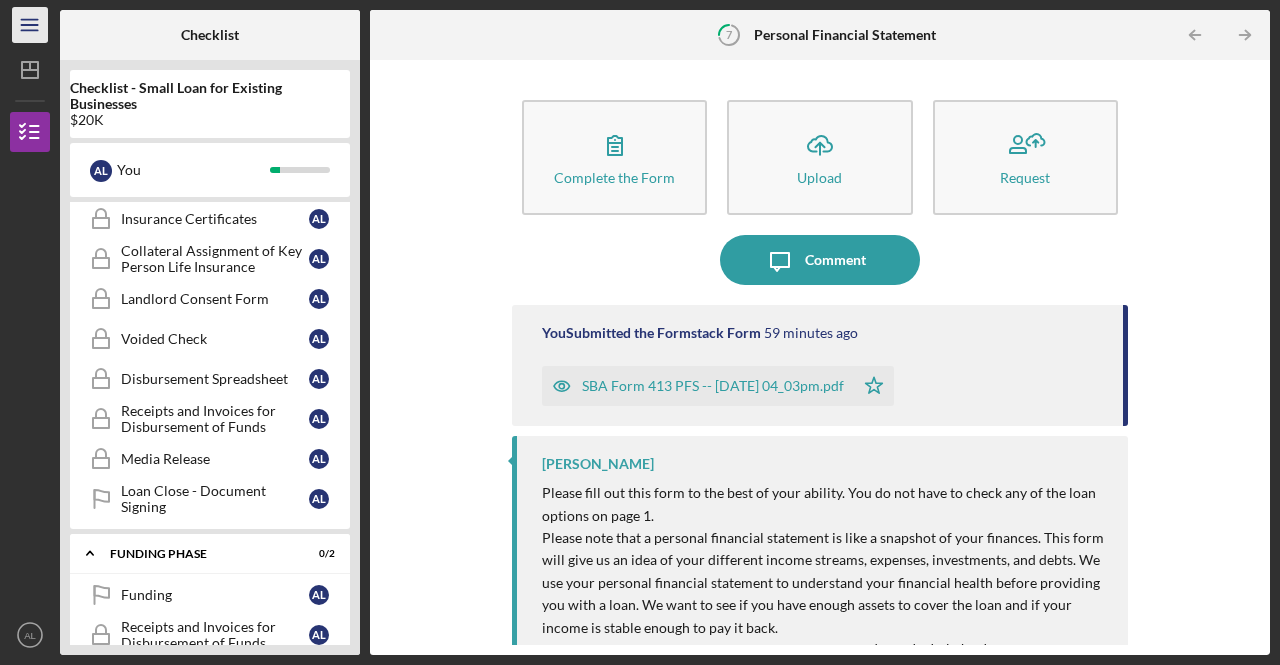 click 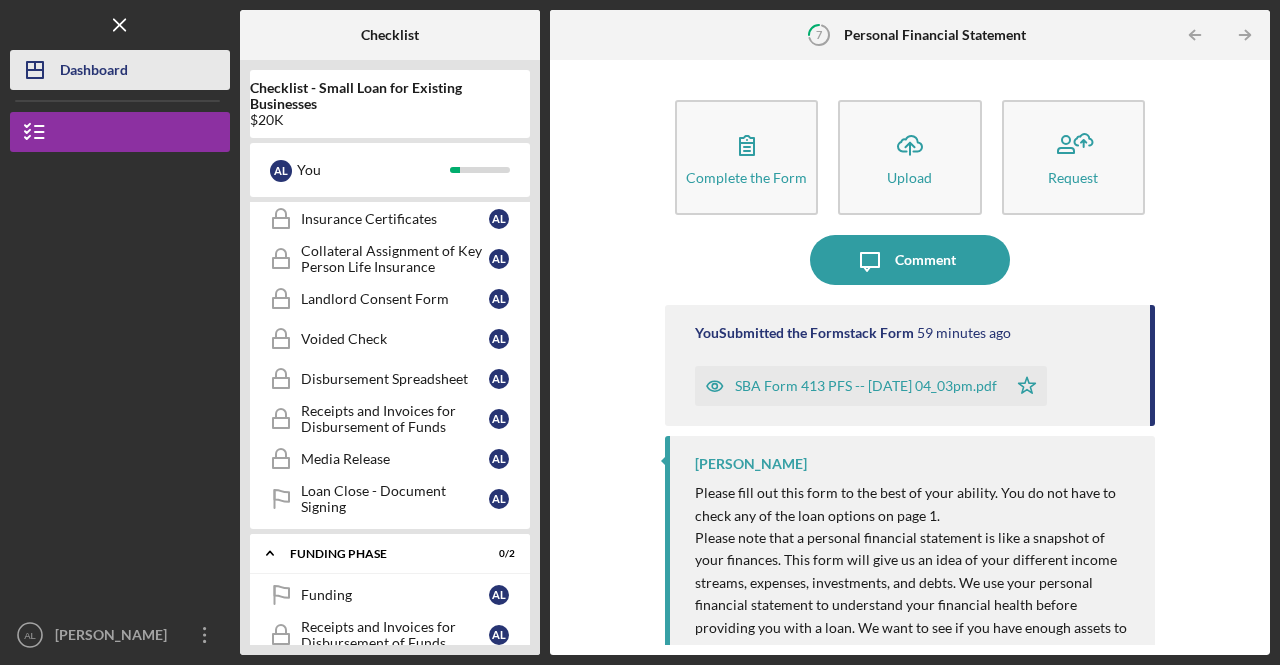 click on "Icon/Dashboard" 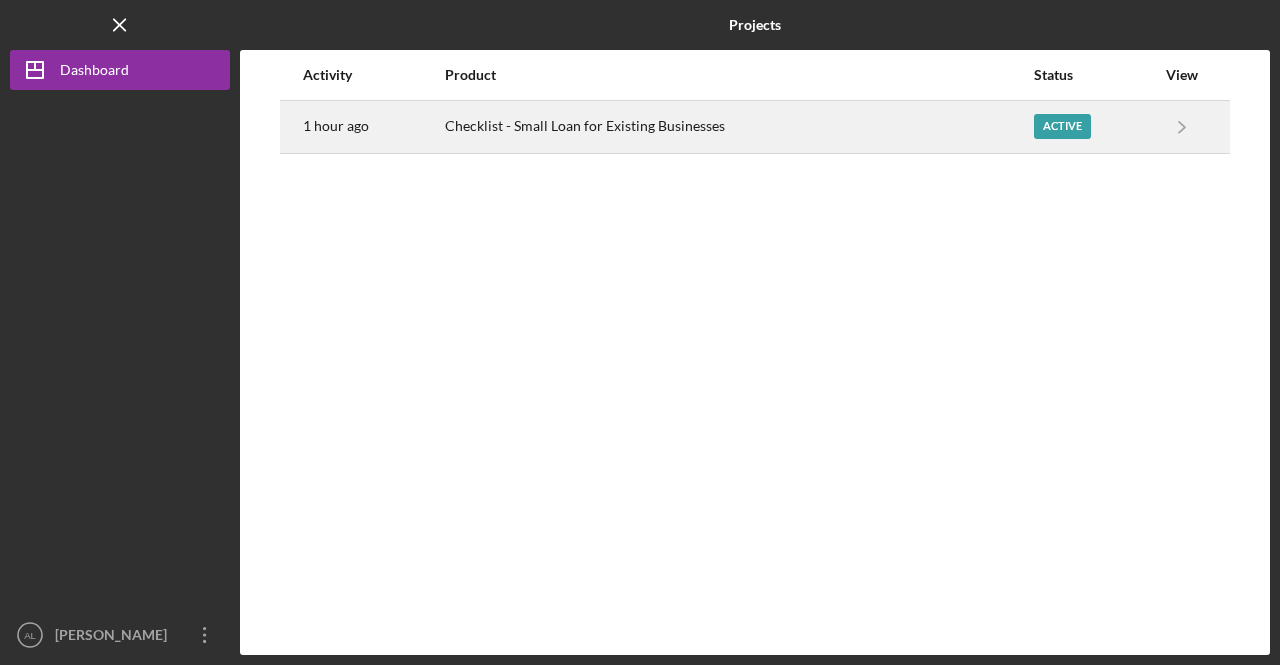 click on "Checklist - Small Loan for Existing Businesses" at bounding box center [738, 127] 